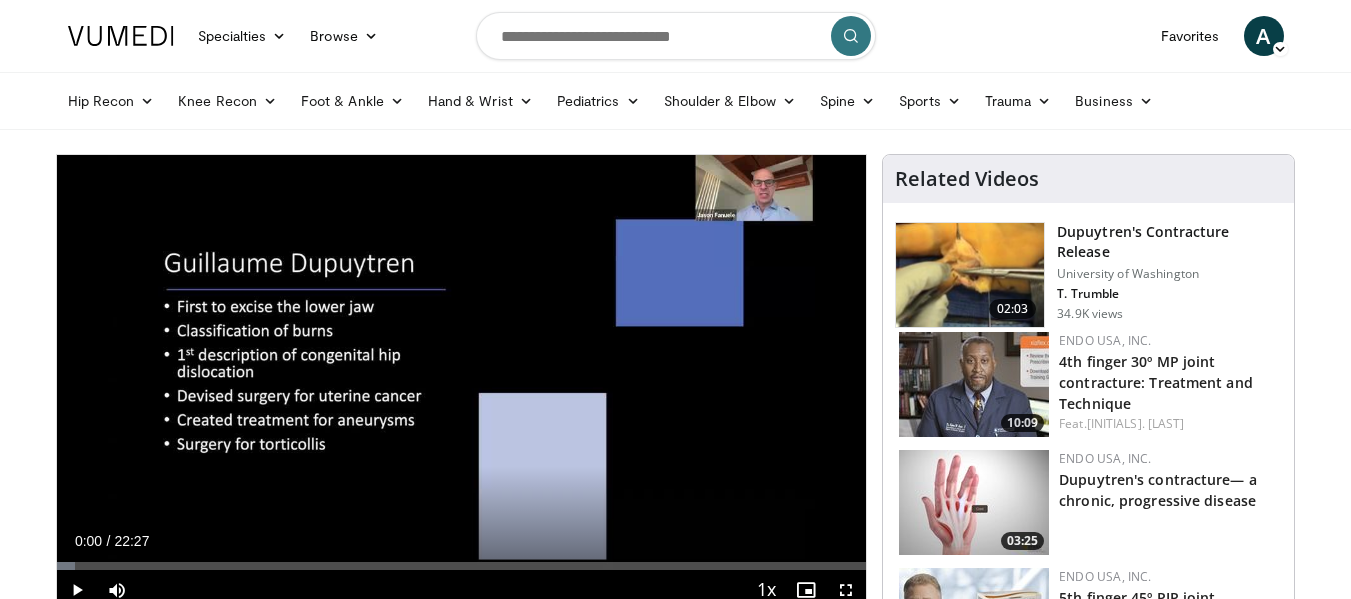 scroll, scrollTop: 0, scrollLeft: 0, axis: both 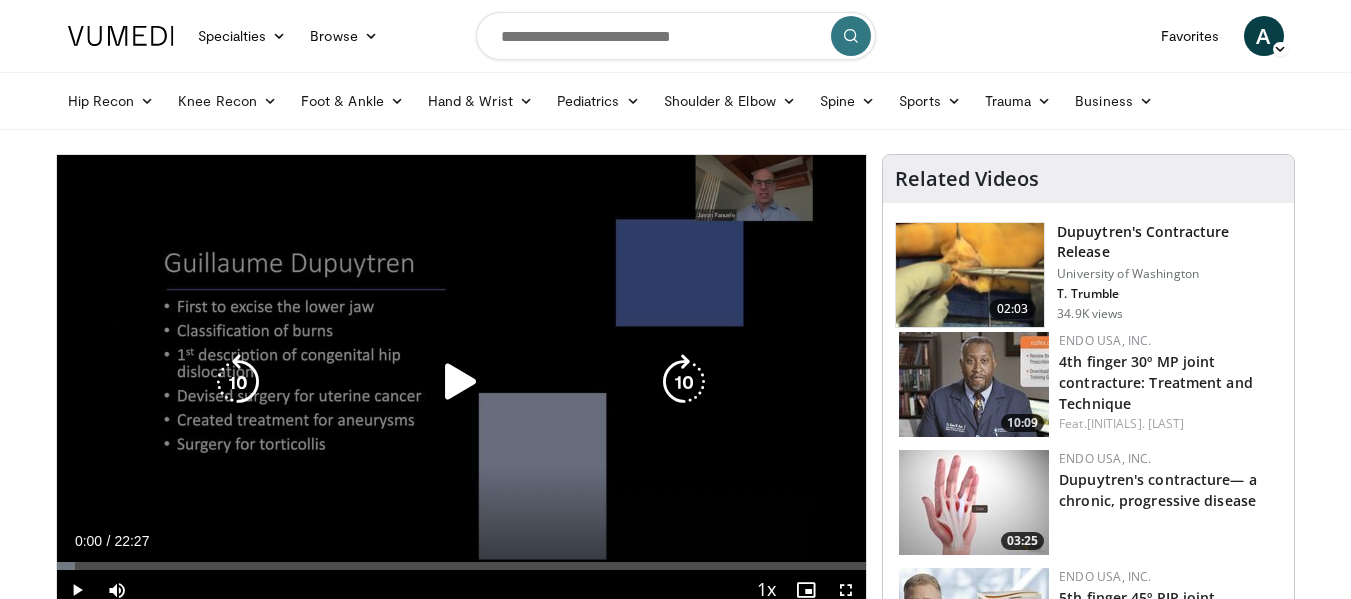 click at bounding box center [461, 382] 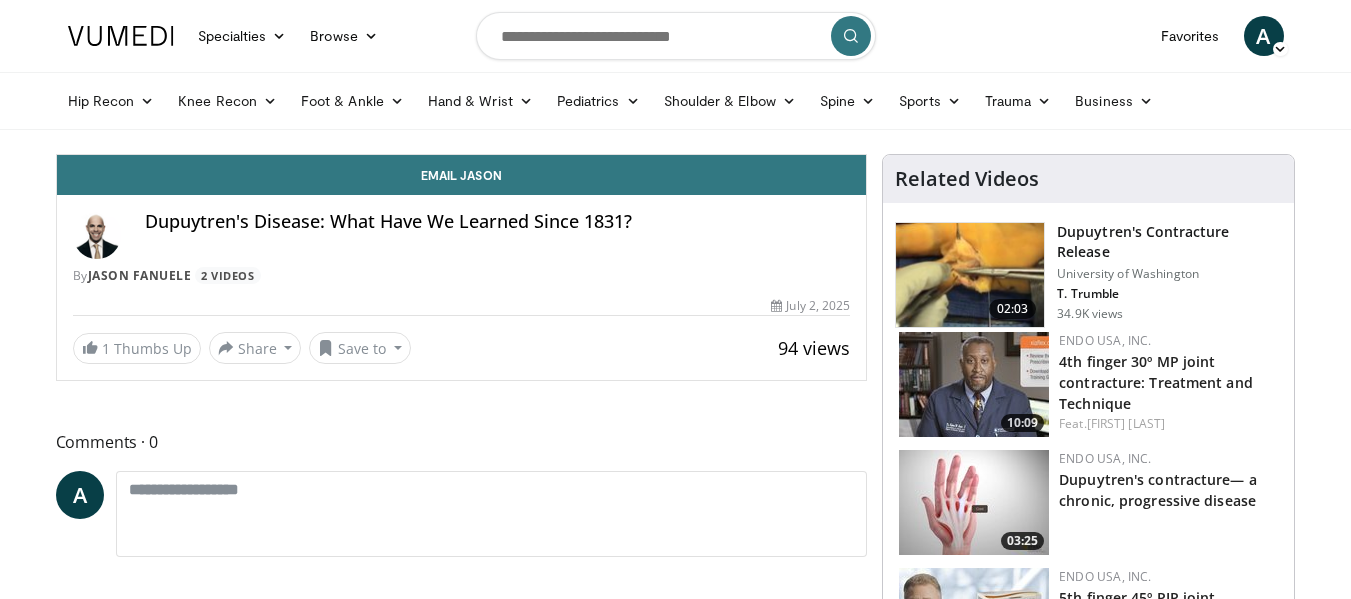 scroll, scrollTop: 0, scrollLeft: 0, axis: both 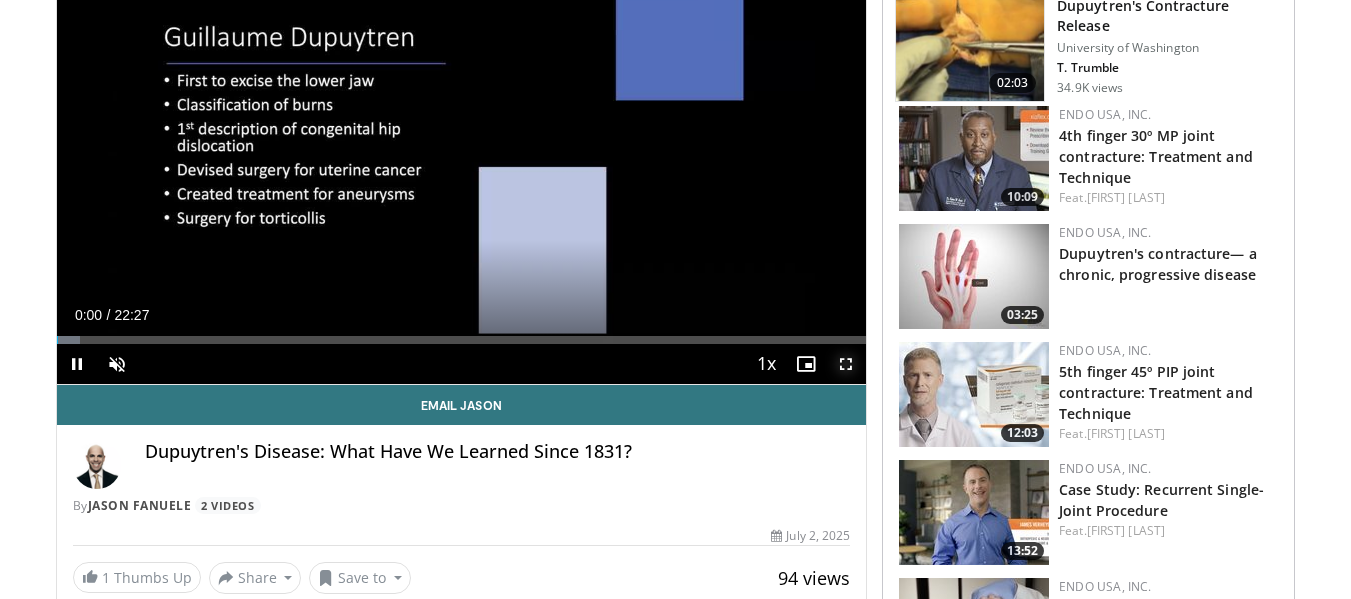 click at bounding box center [846, 364] 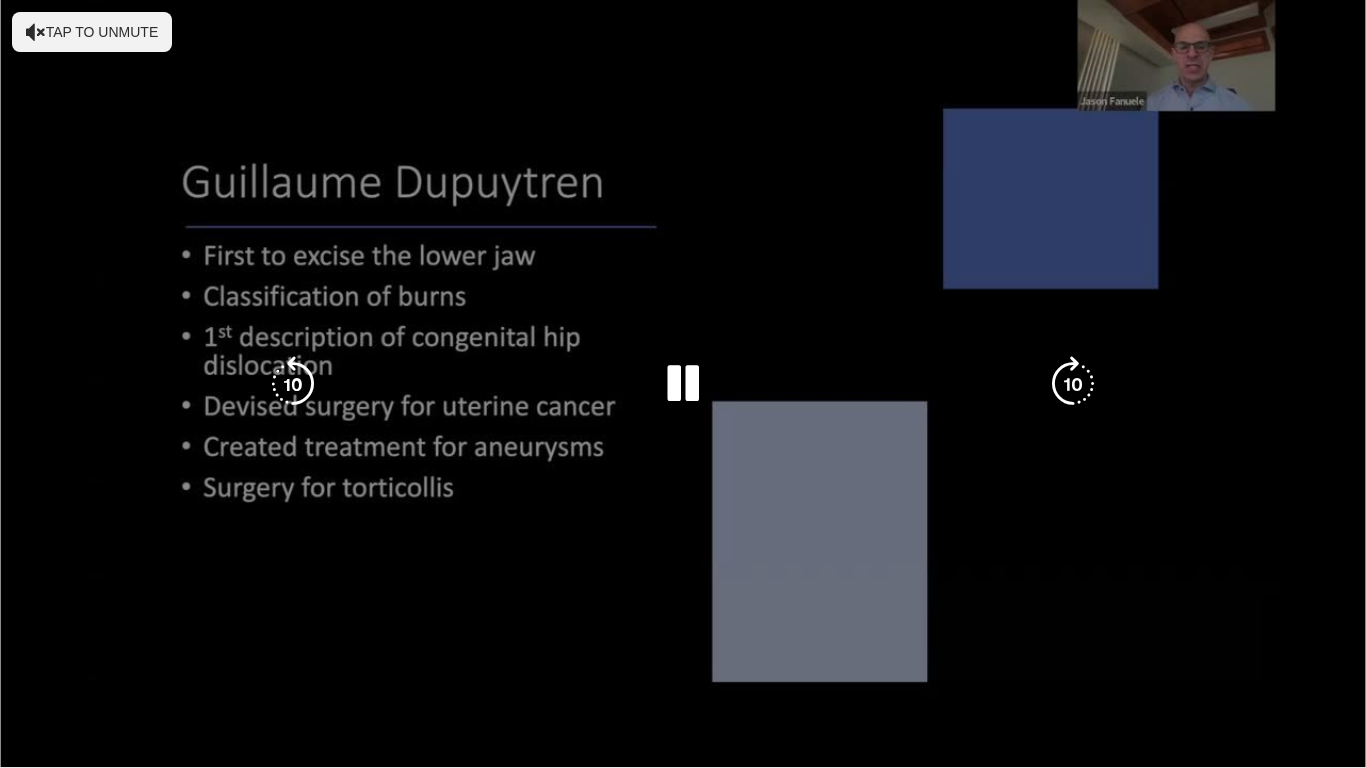 click on "10 seconds
Tap to unmute" at bounding box center (683, 383) 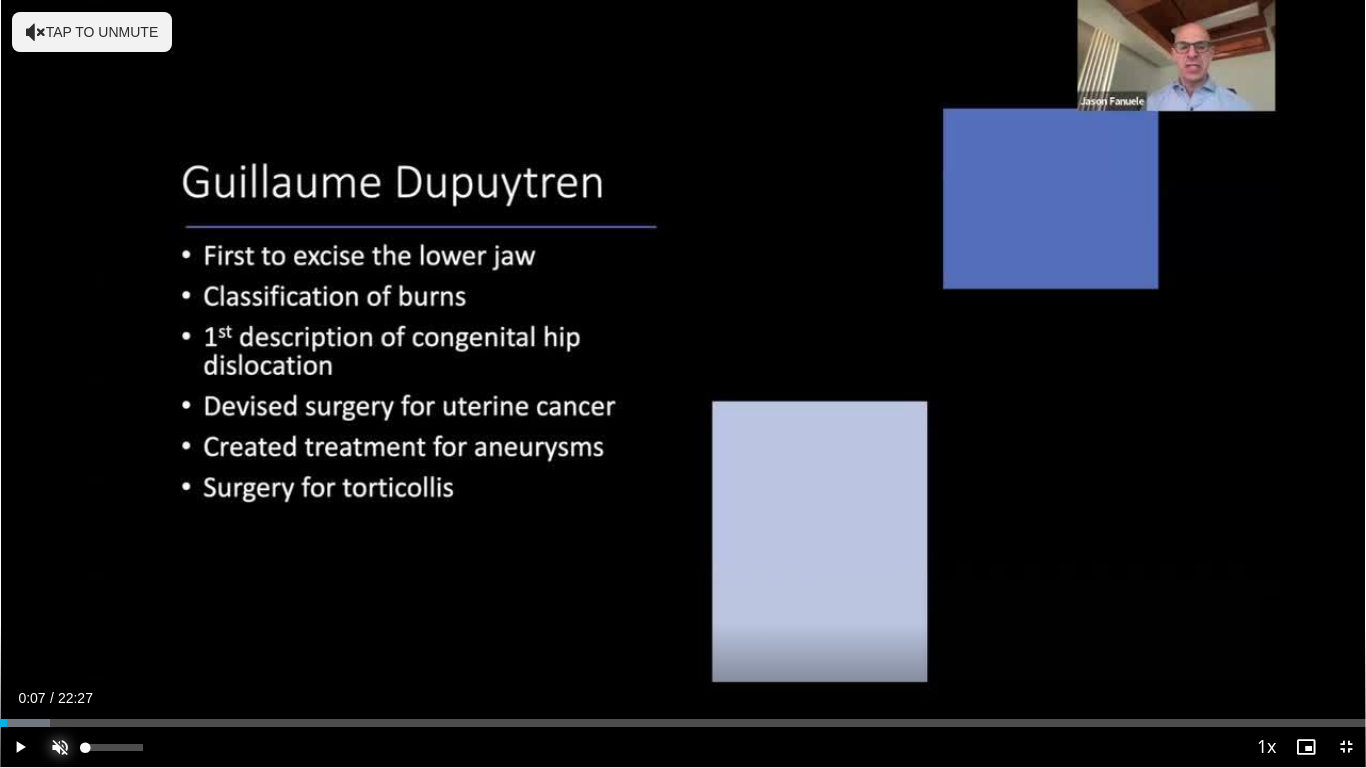 click at bounding box center [60, 747] 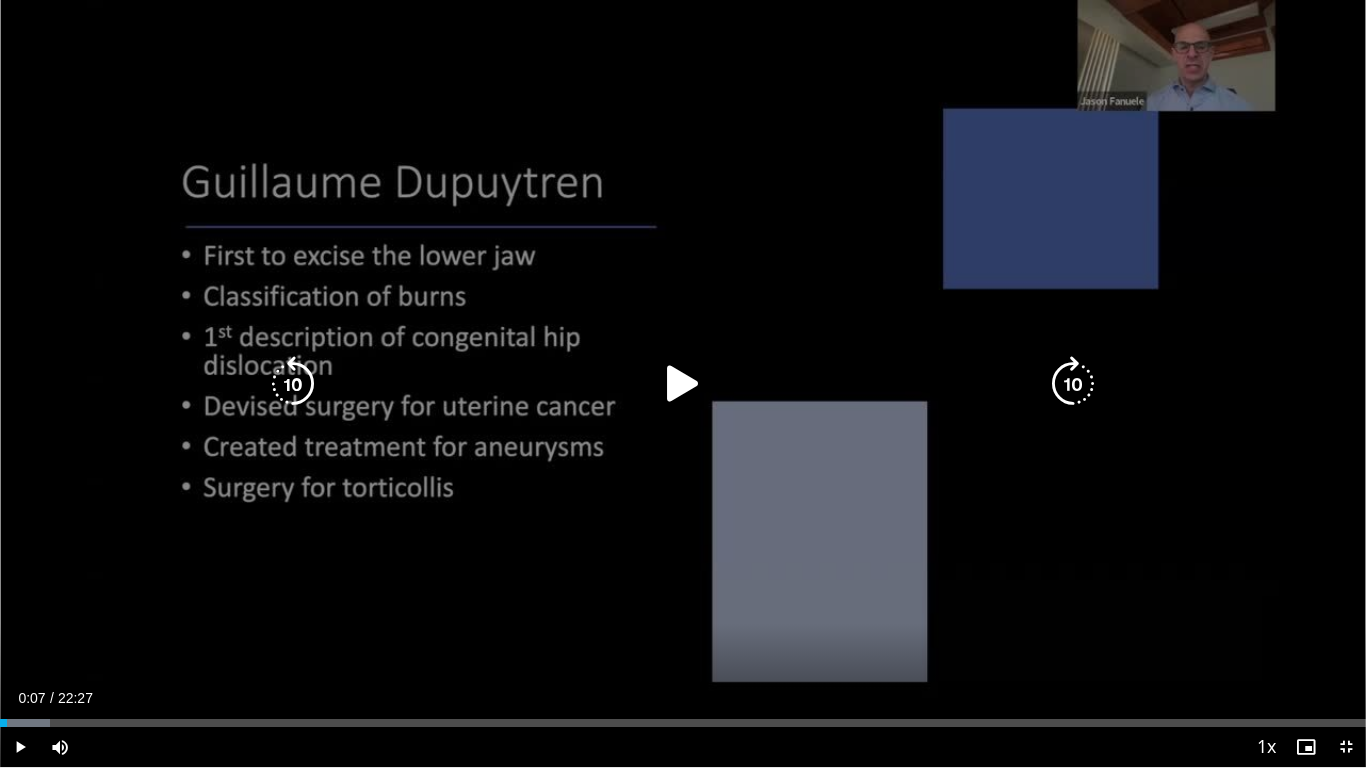 click on "10 seconds
Tap to unmute" at bounding box center (683, 383) 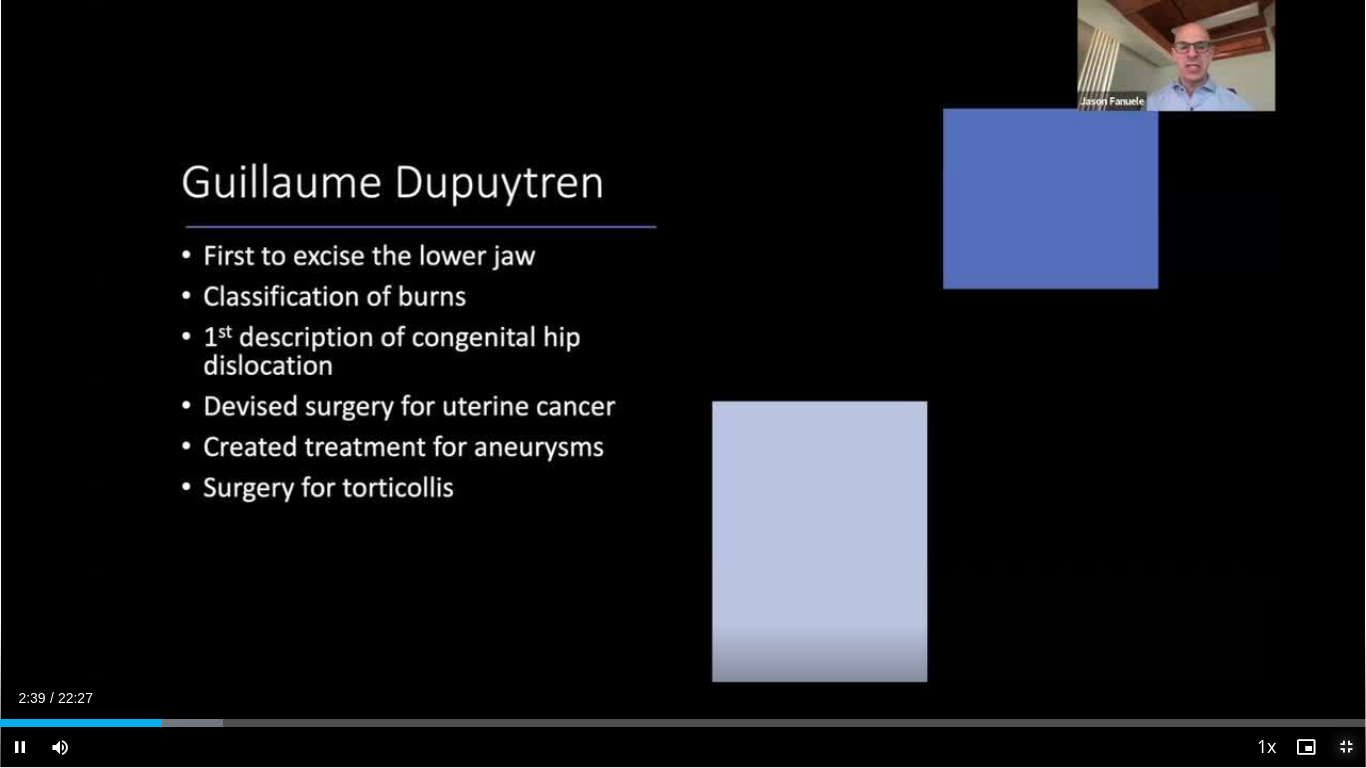 click at bounding box center [1346, 747] 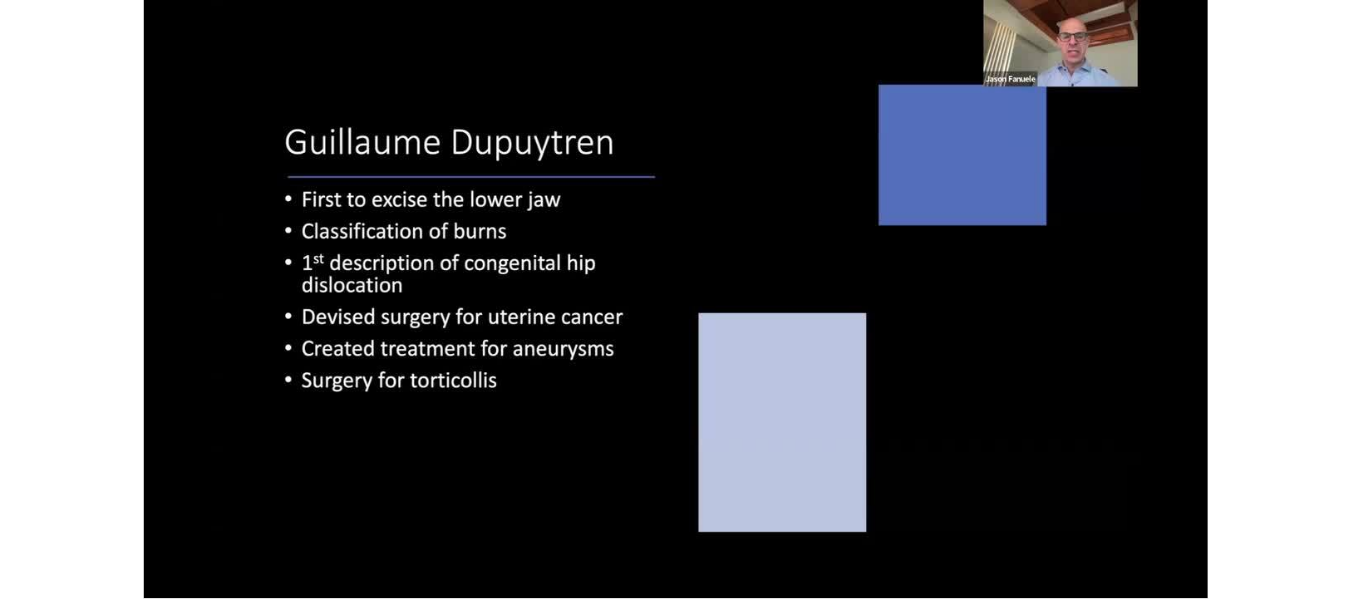 scroll, scrollTop: 682, scrollLeft: 0, axis: vertical 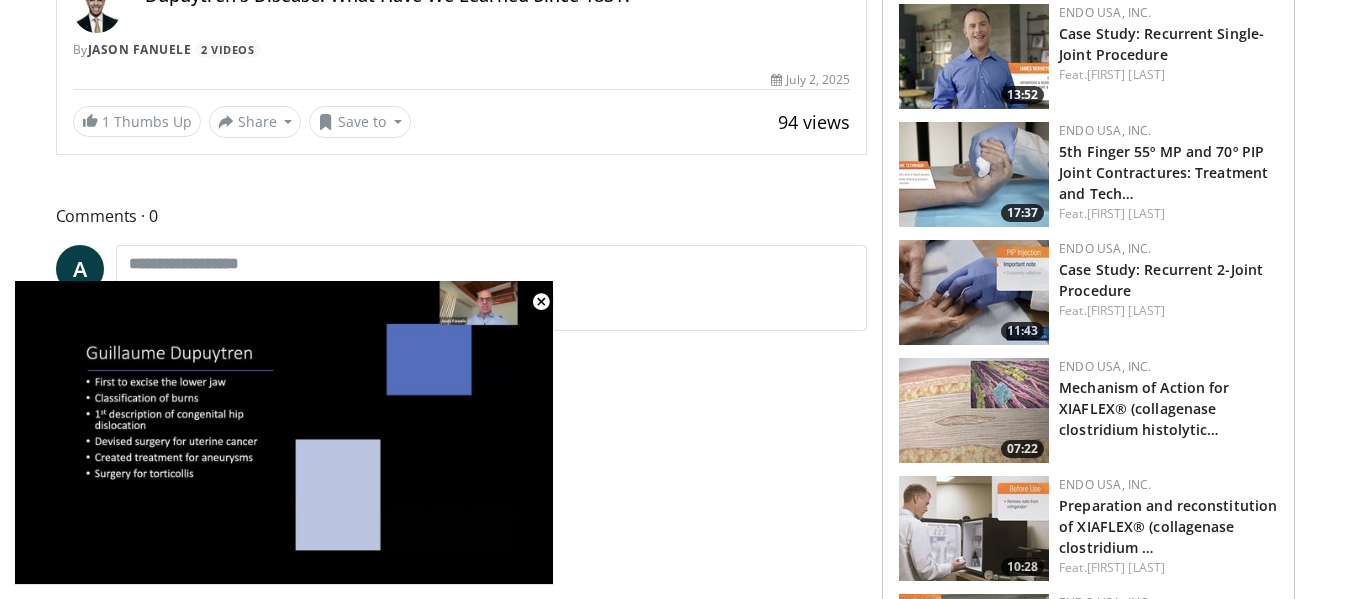 click on "**********" at bounding box center (469, 756) 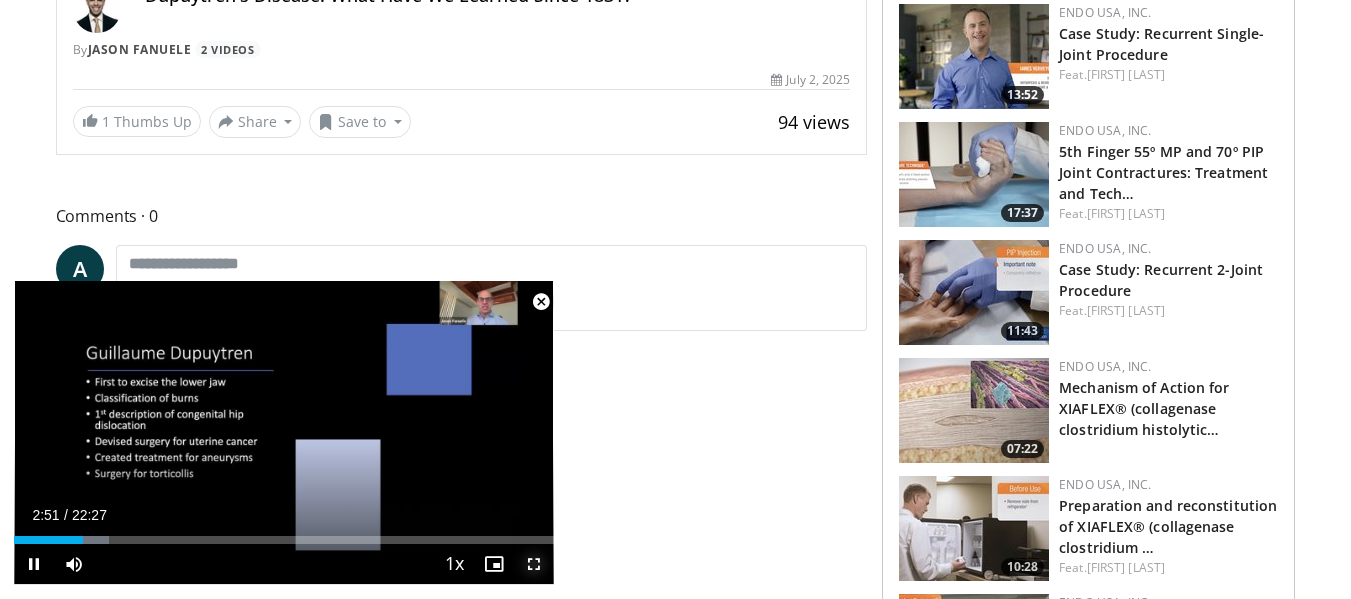 click at bounding box center (534, 564) 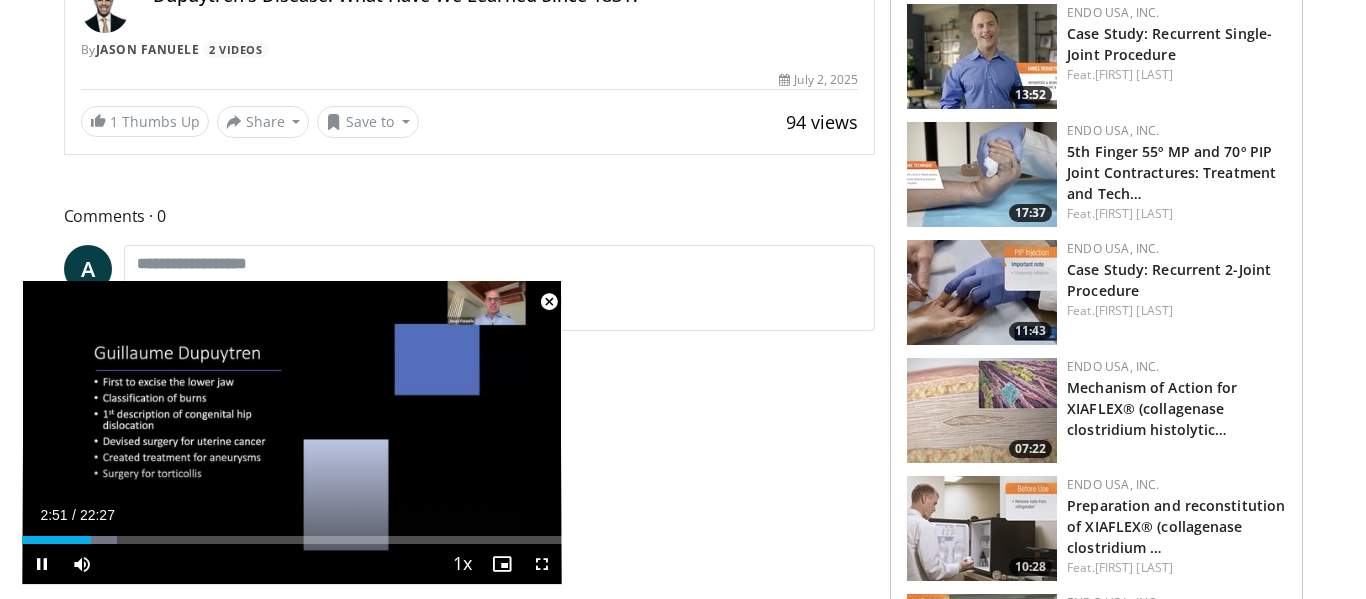 scroll, scrollTop: 226, scrollLeft: 0, axis: vertical 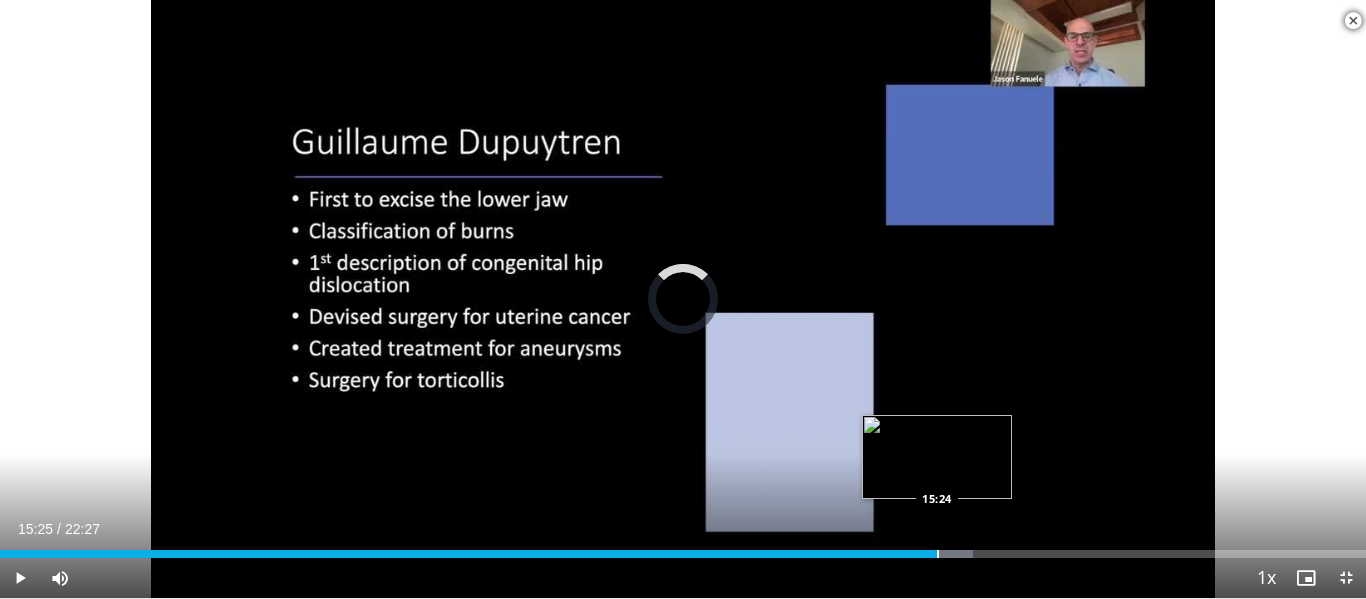 click at bounding box center [938, 554] 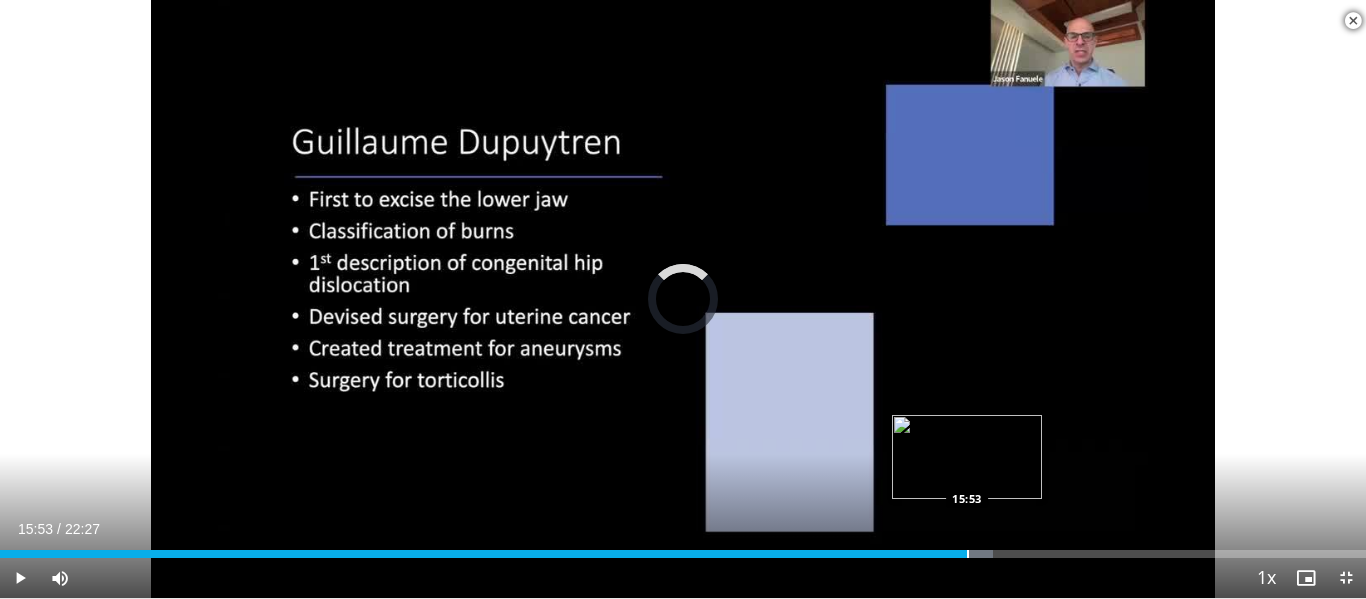 click on "Loaded :  72.73% 15:27 15:53" at bounding box center (683, 548) 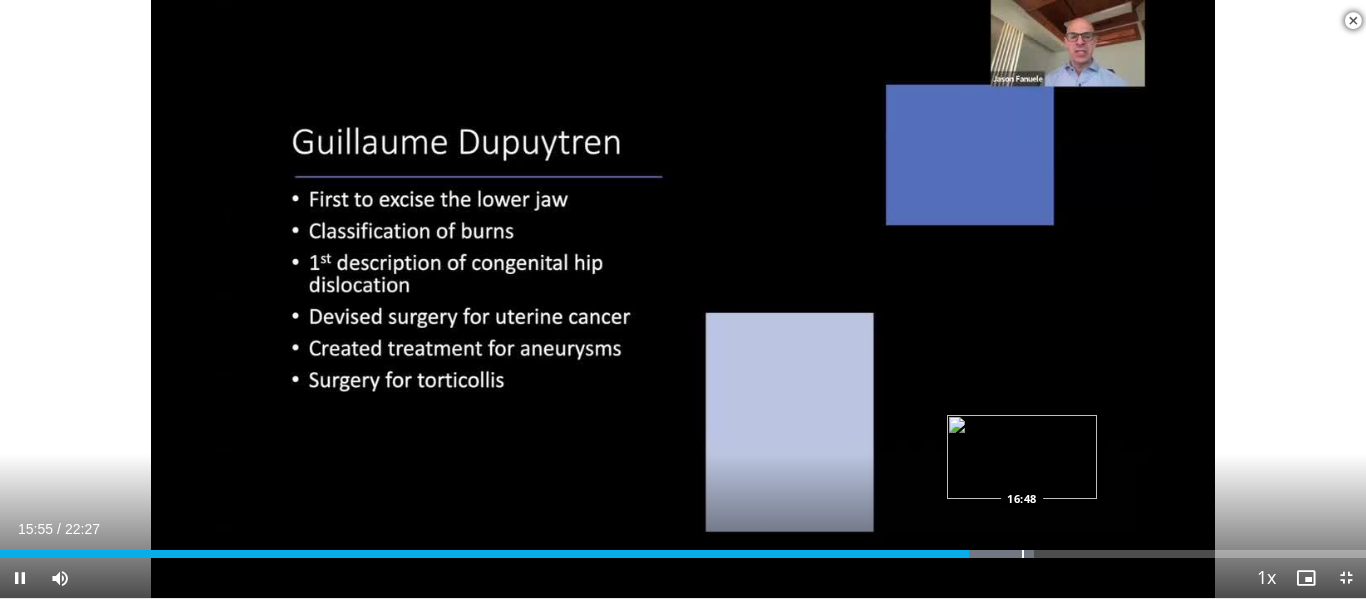 click at bounding box center [1023, 554] 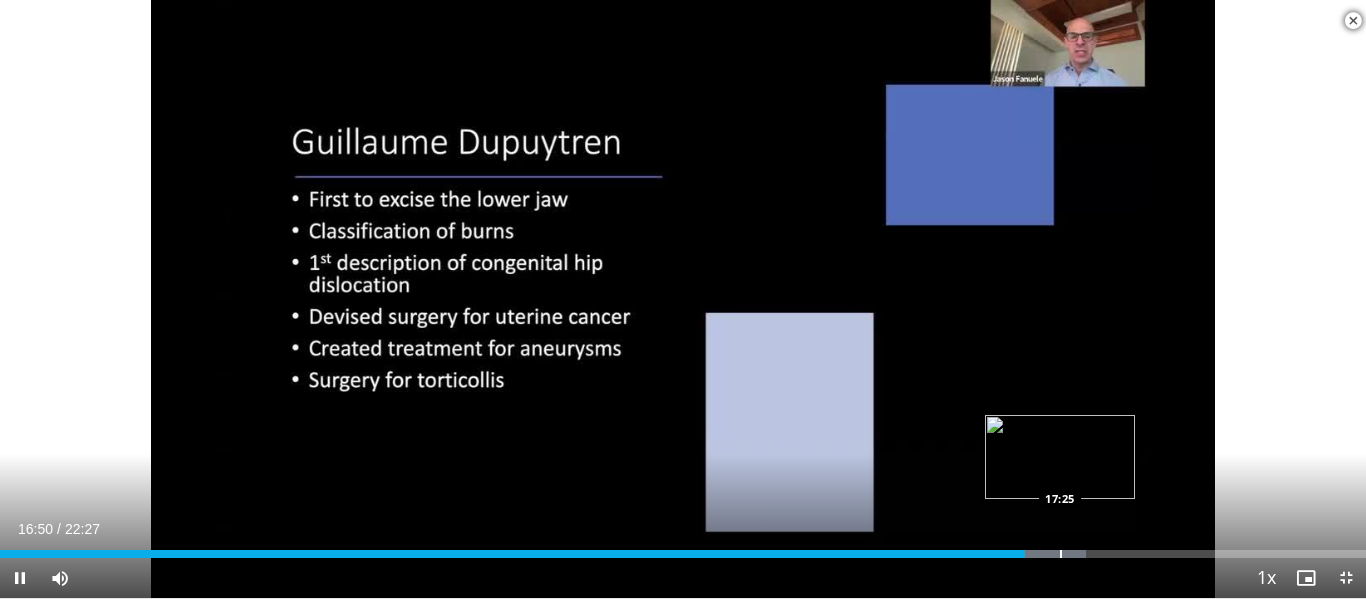 click at bounding box center (1061, 554) 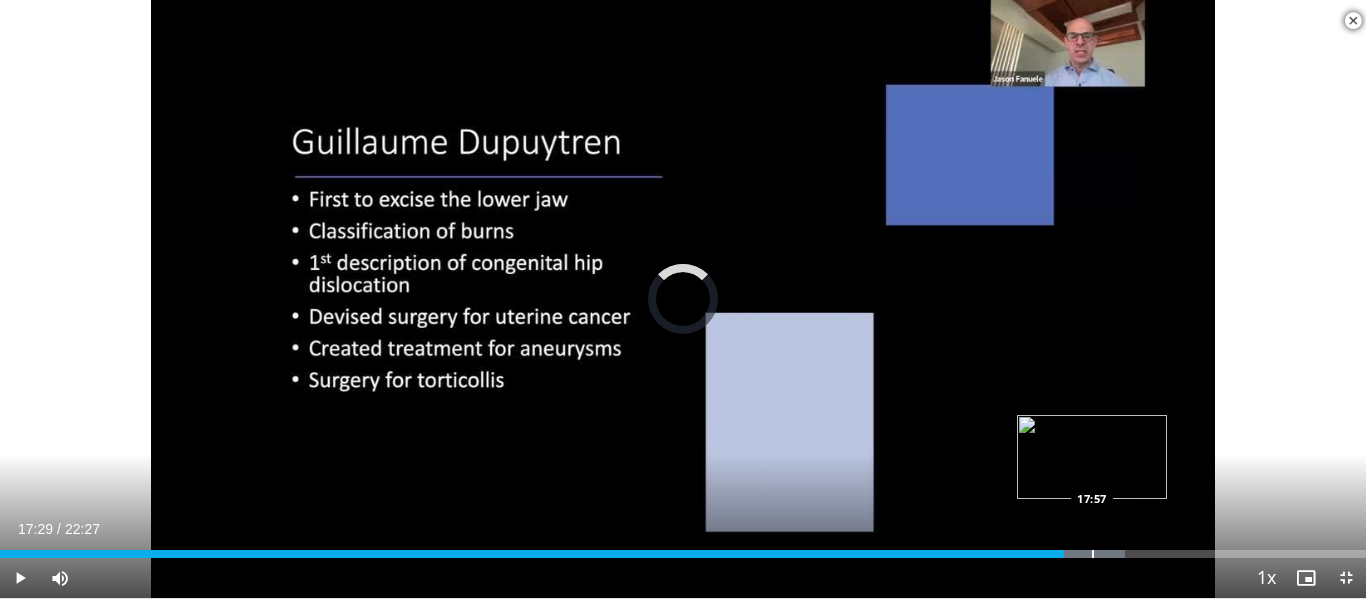 click at bounding box center (1093, 554) 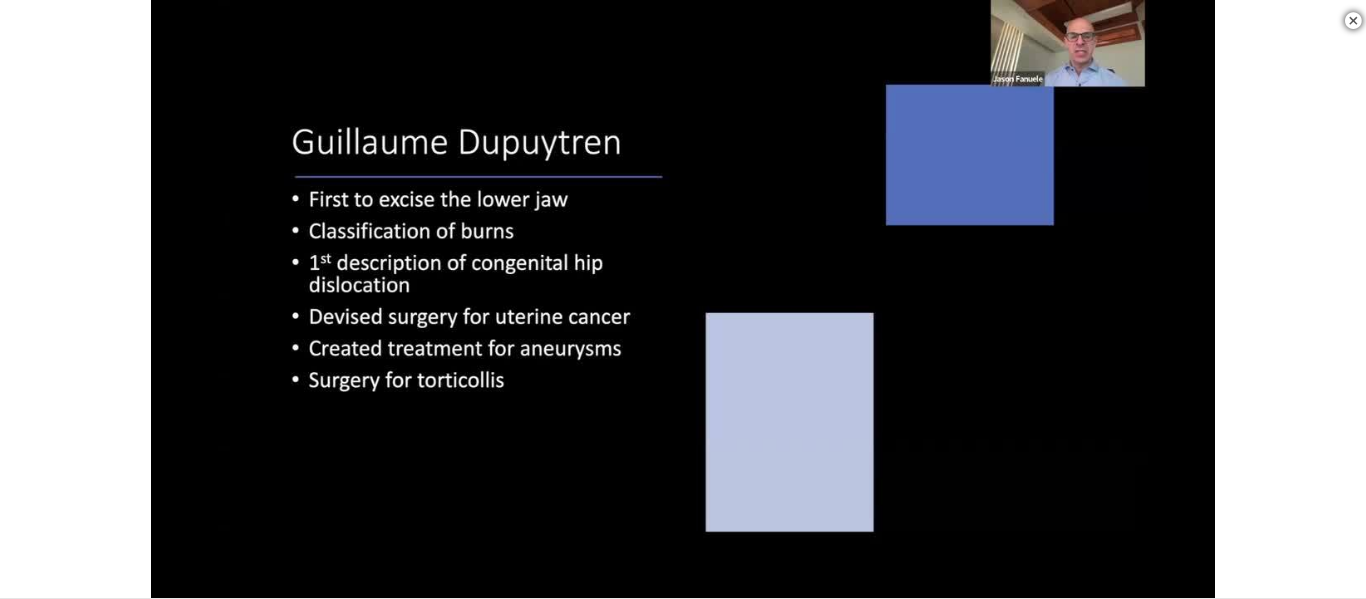 click on "**********" at bounding box center [683, 299] 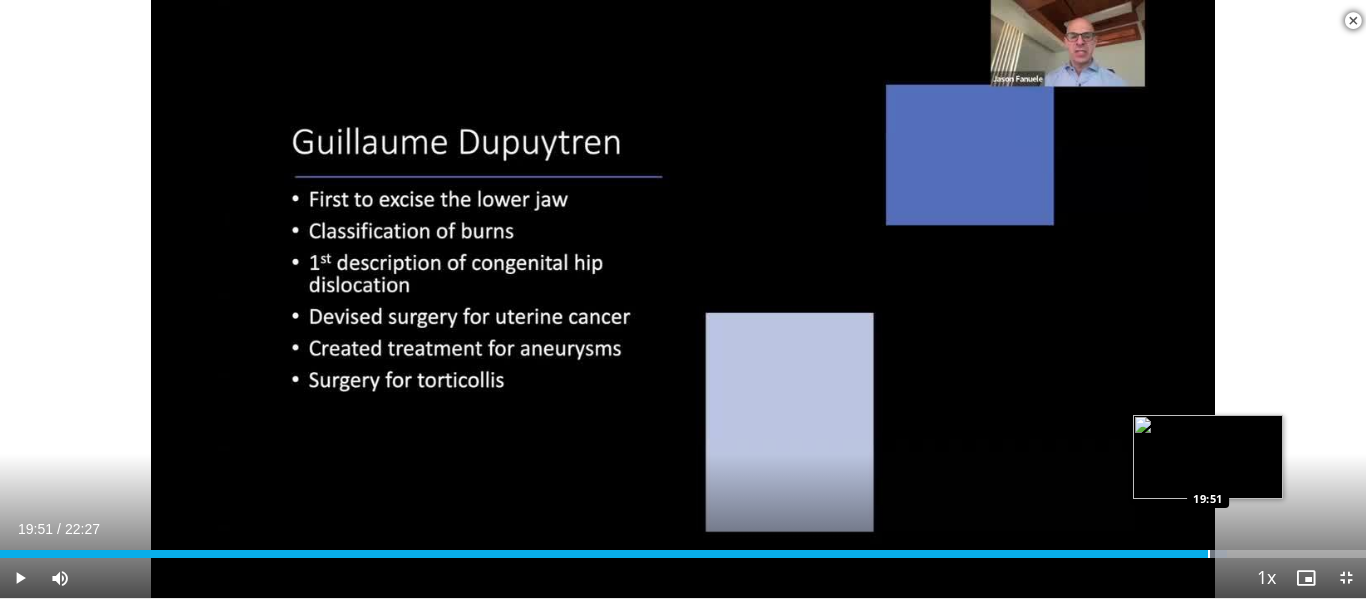 click at bounding box center (1209, 554) 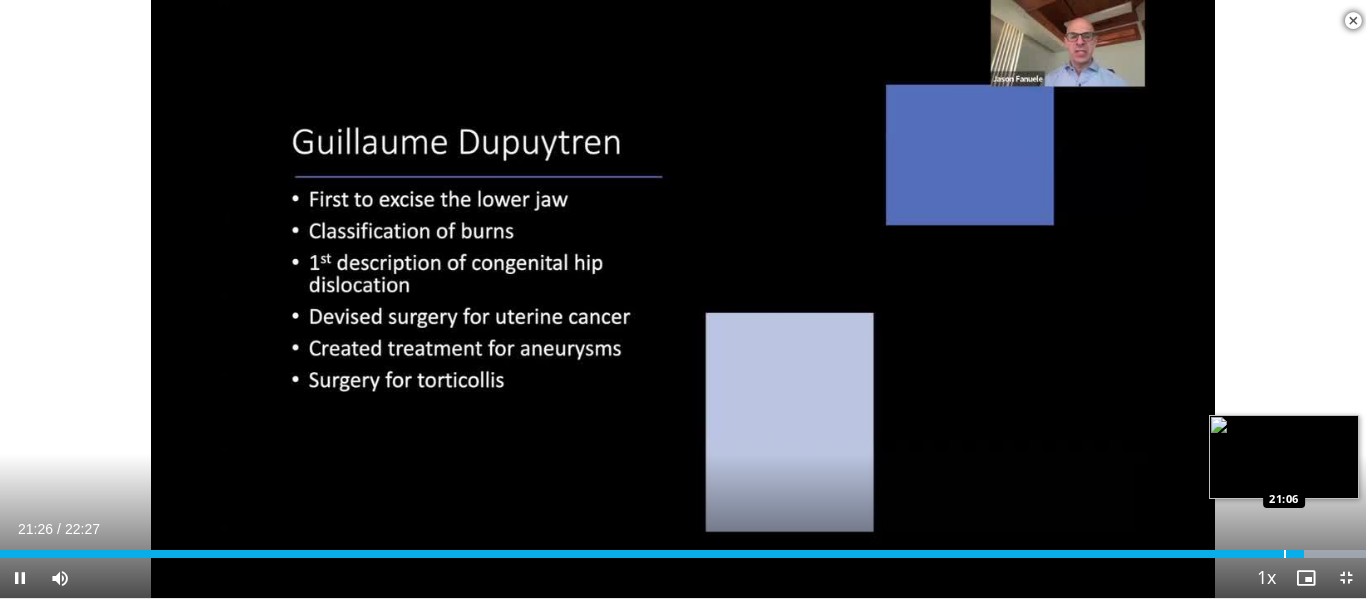 click at bounding box center [1285, 554] 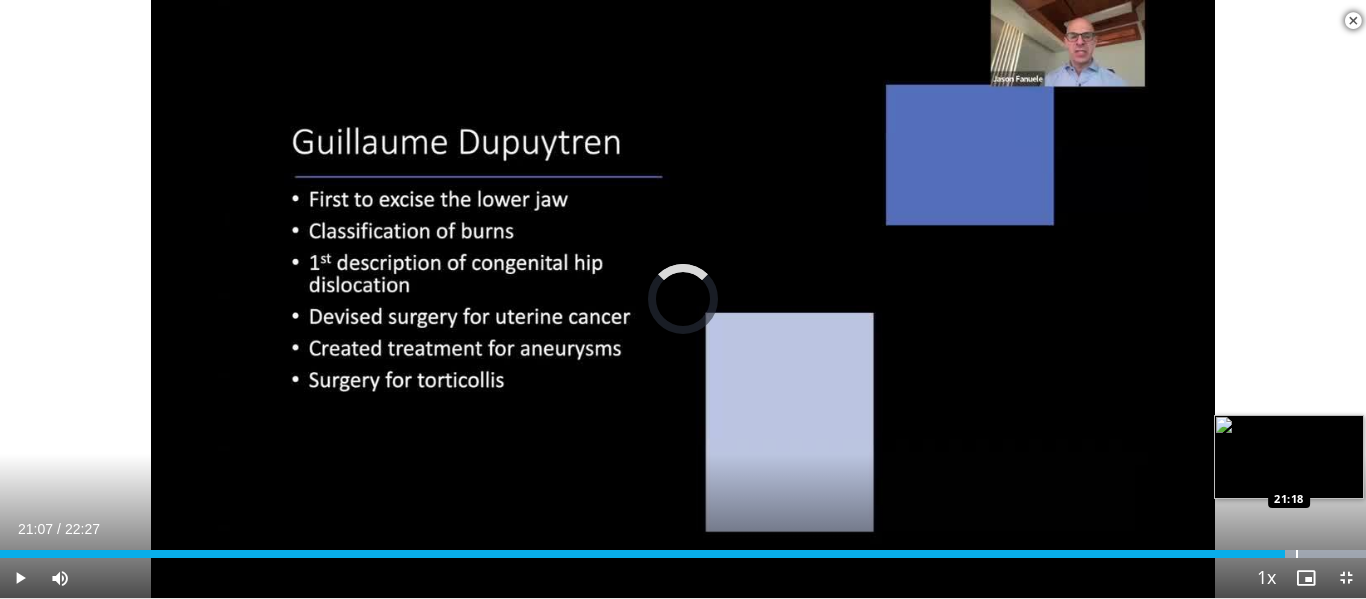 click at bounding box center [1297, 554] 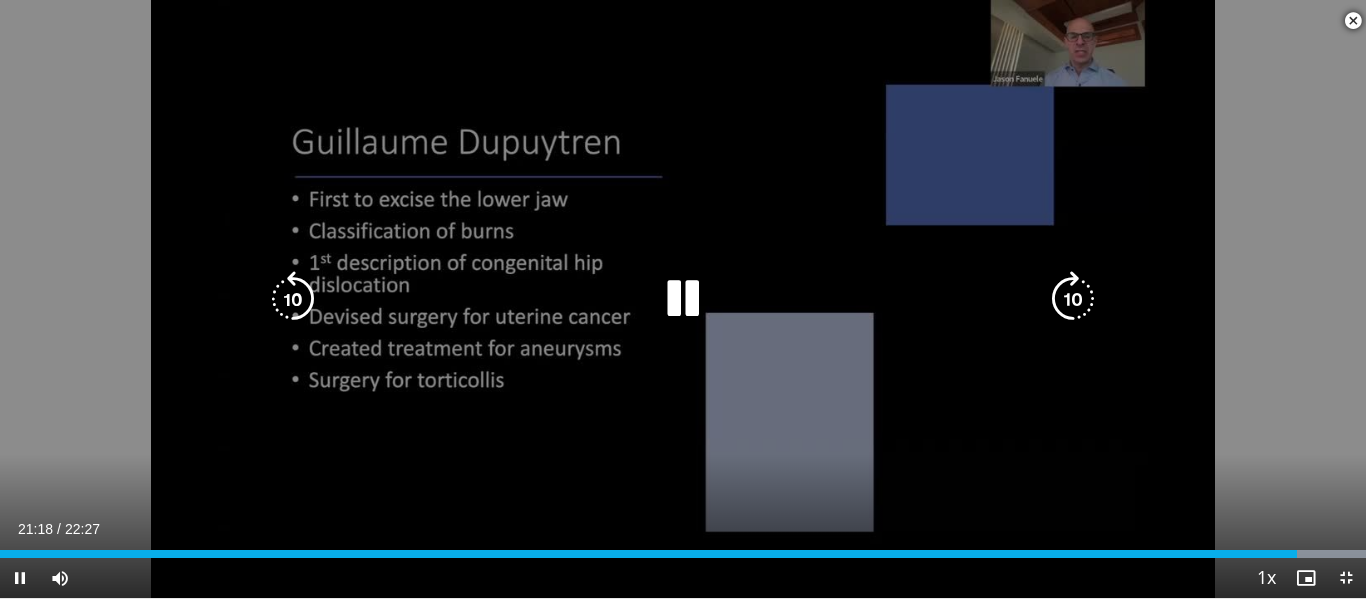click on "10 seconds
Tap to unmute" at bounding box center [683, 299] 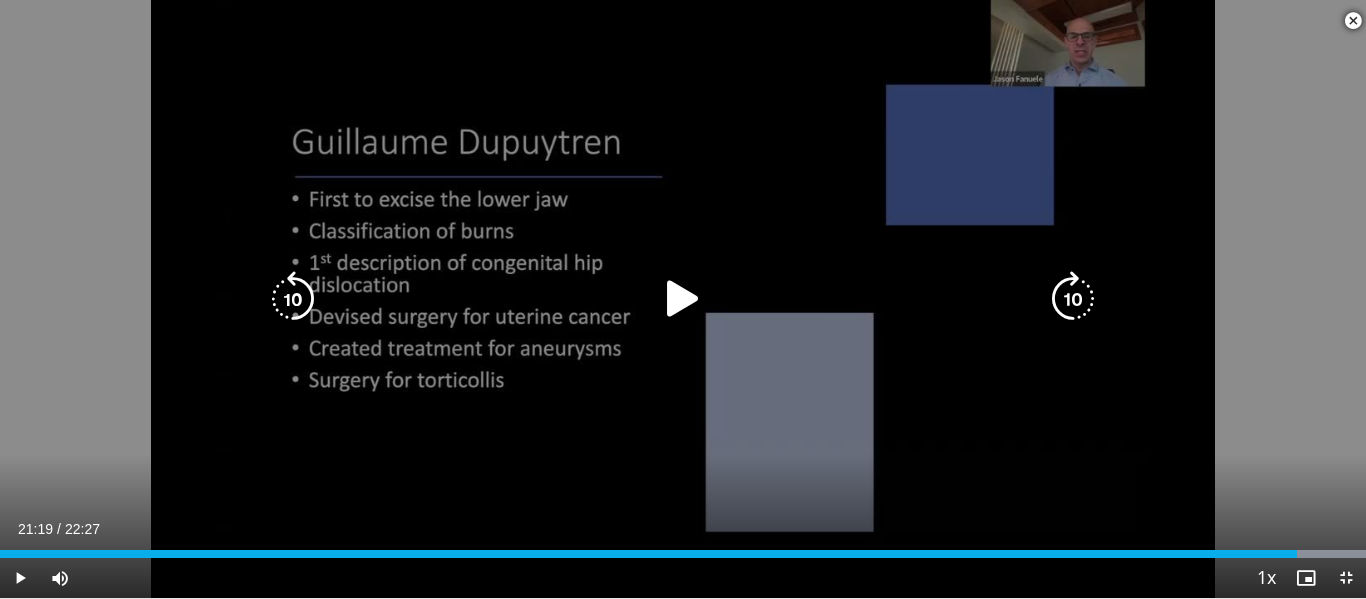 click on "10 seconds
Tap to unmute" at bounding box center [683, 299] 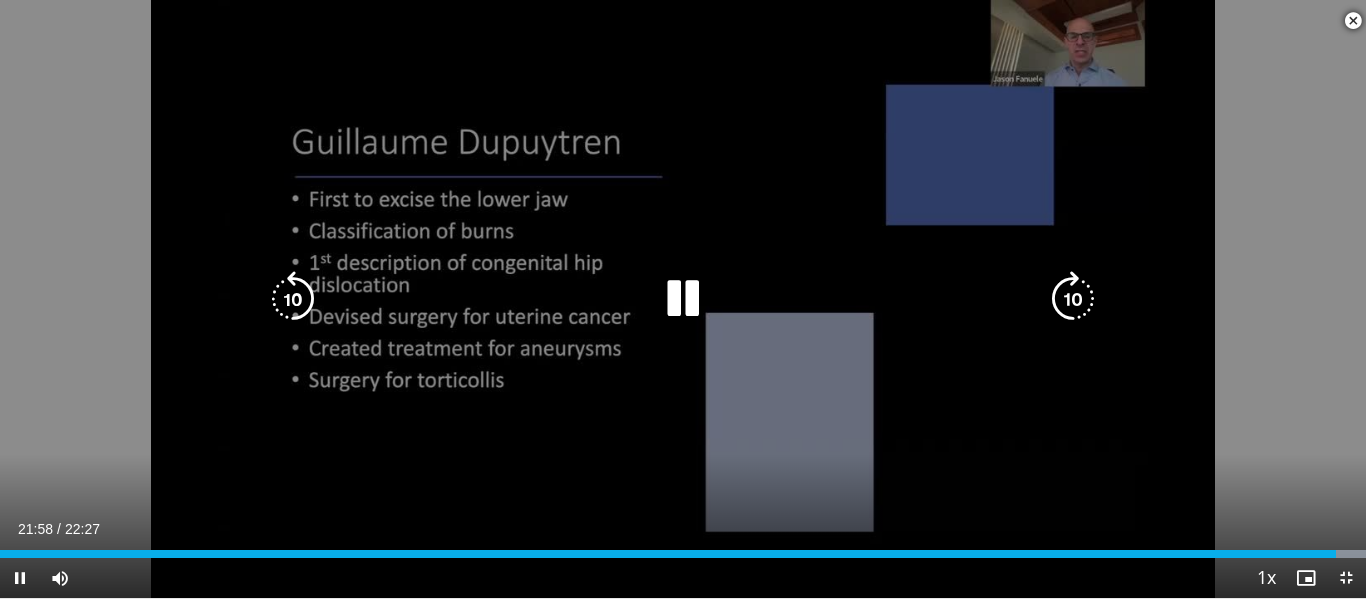 click on "10 seconds
Tap to unmute" at bounding box center [683, 299] 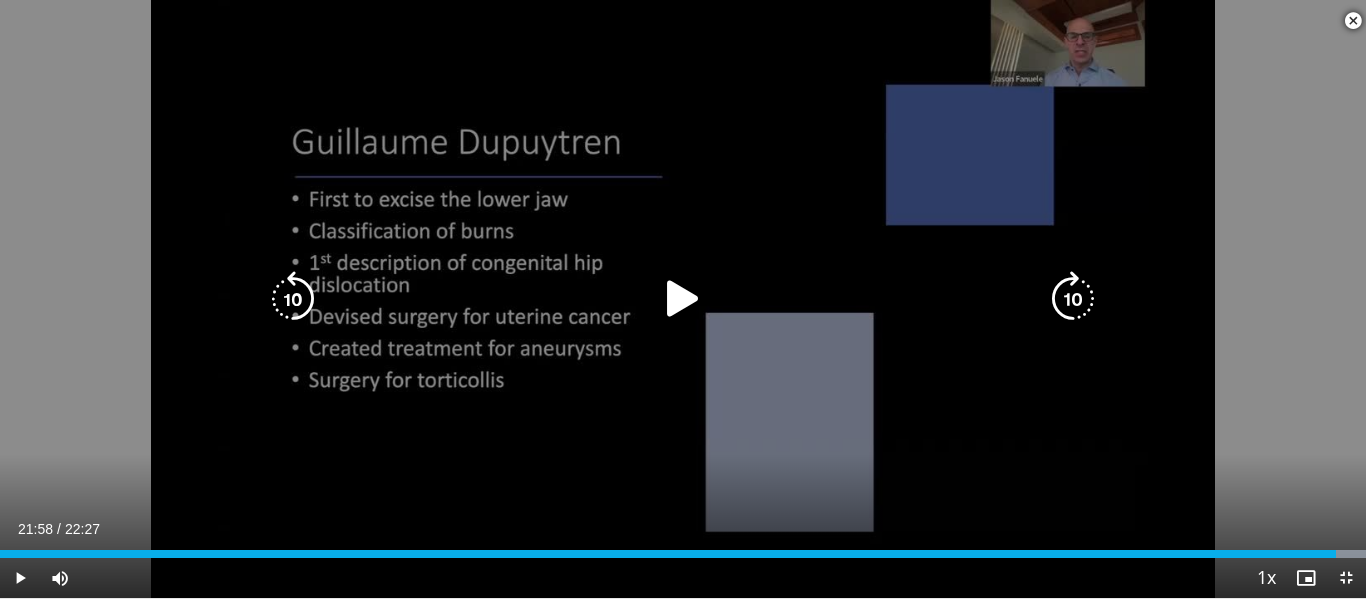 click on "10 seconds
Tap to unmute" at bounding box center [683, 299] 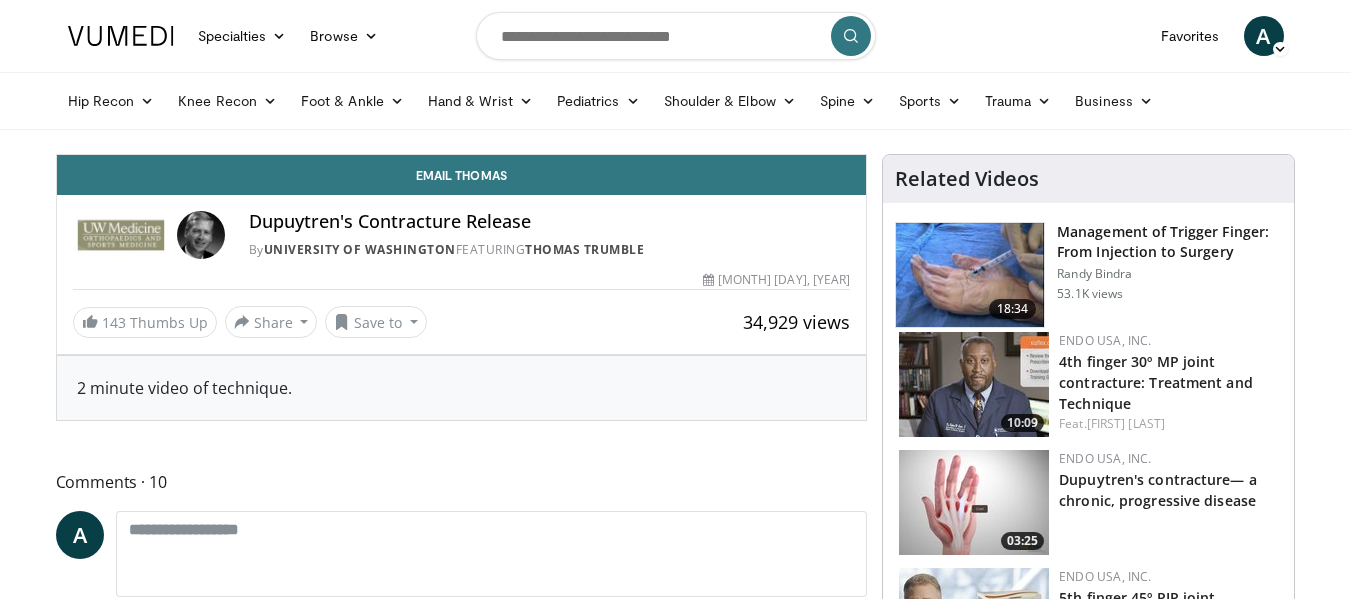 scroll, scrollTop: 0, scrollLeft: 0, axis: both 